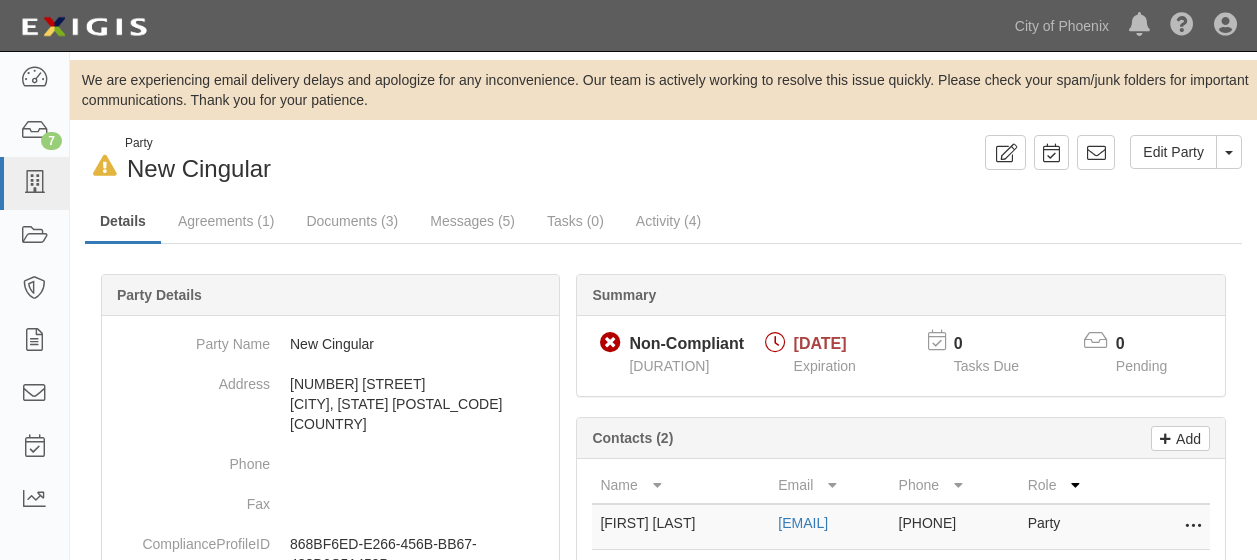 scroll, scrollTop: 0, scrollLeft: 0, axis: both 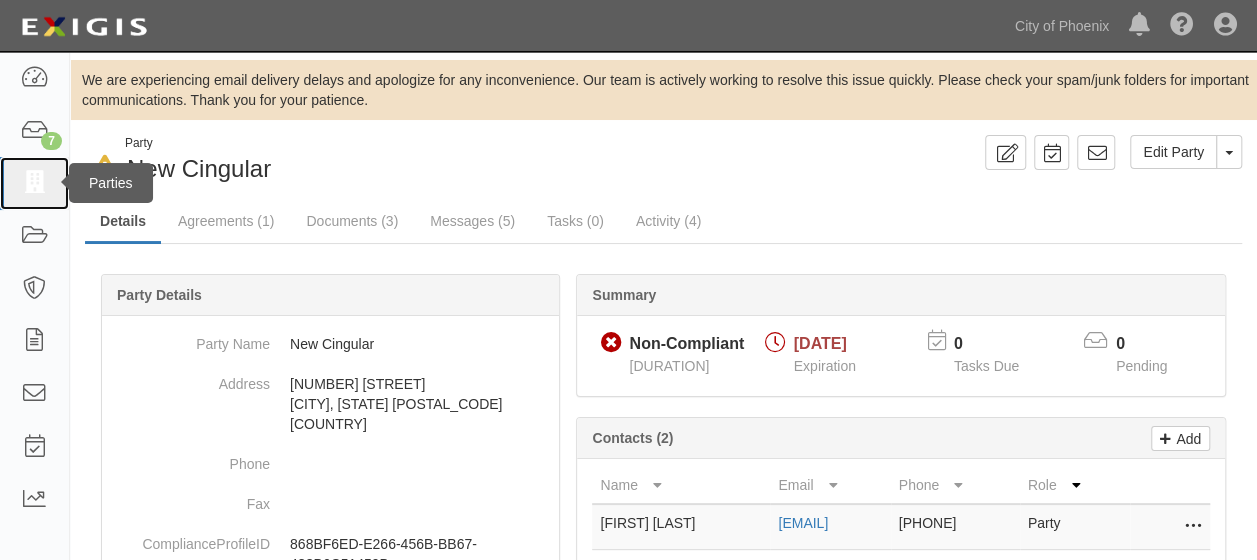 click at bounding box center [34, 183] 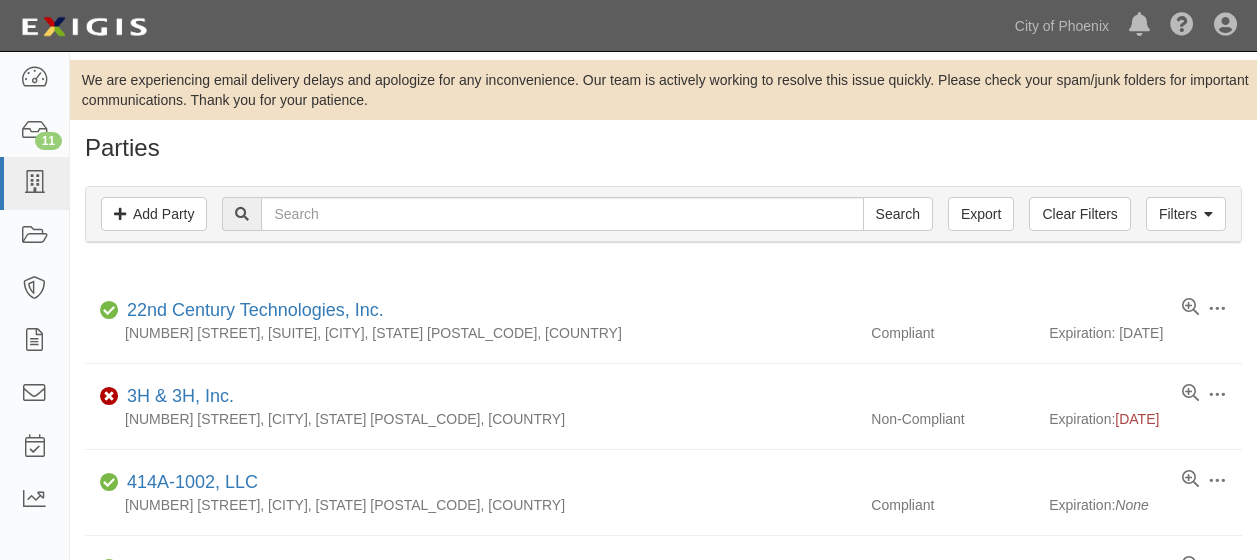 scroll, scrollTop: 0, scrollLeft: 0, axis: both 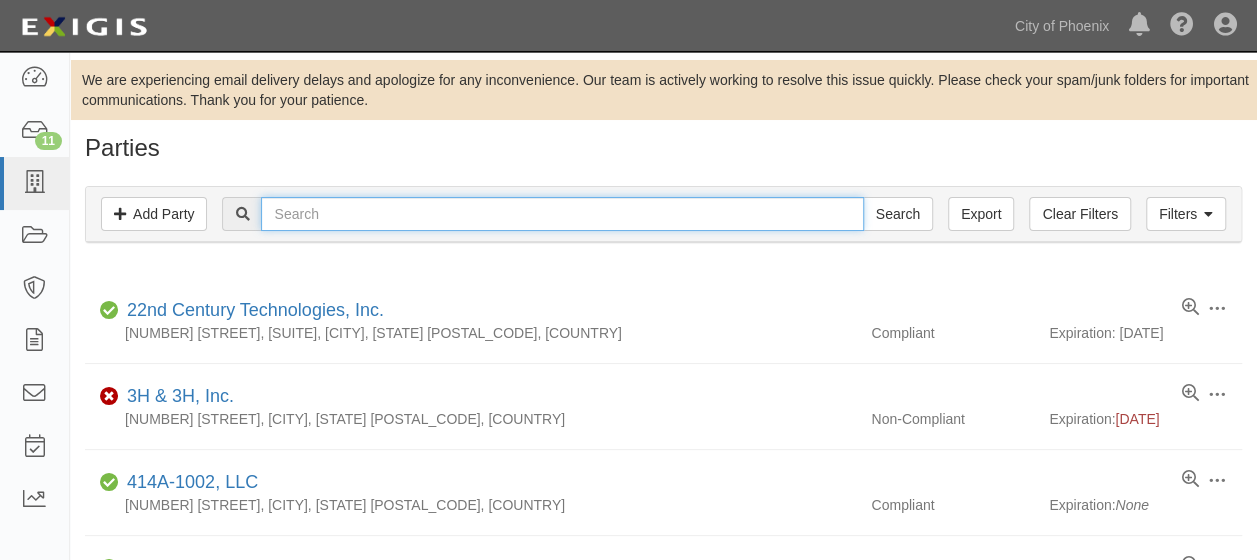 click at bounding box center (562, 214) 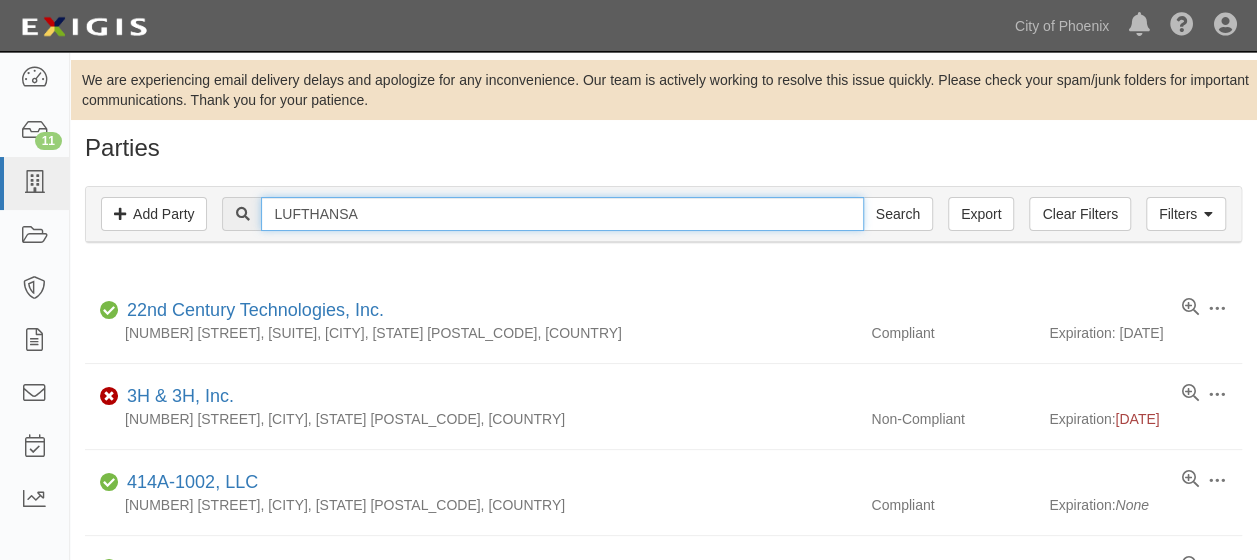 type on "LUFTHANSA" 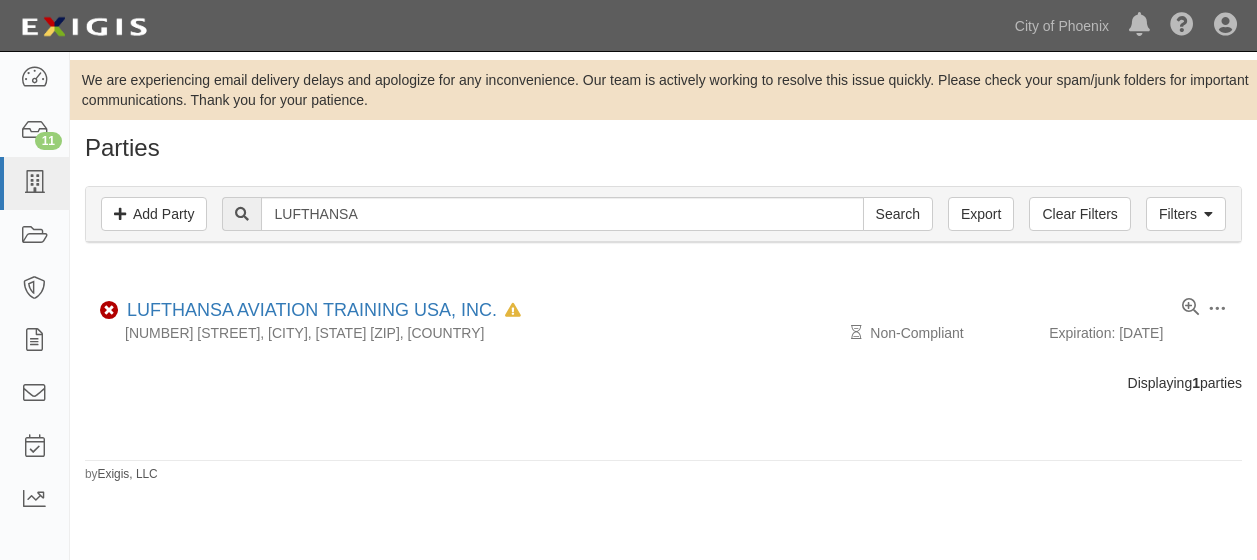 scroll, scrollTop: 0, scrollLeft: 0, axis: both 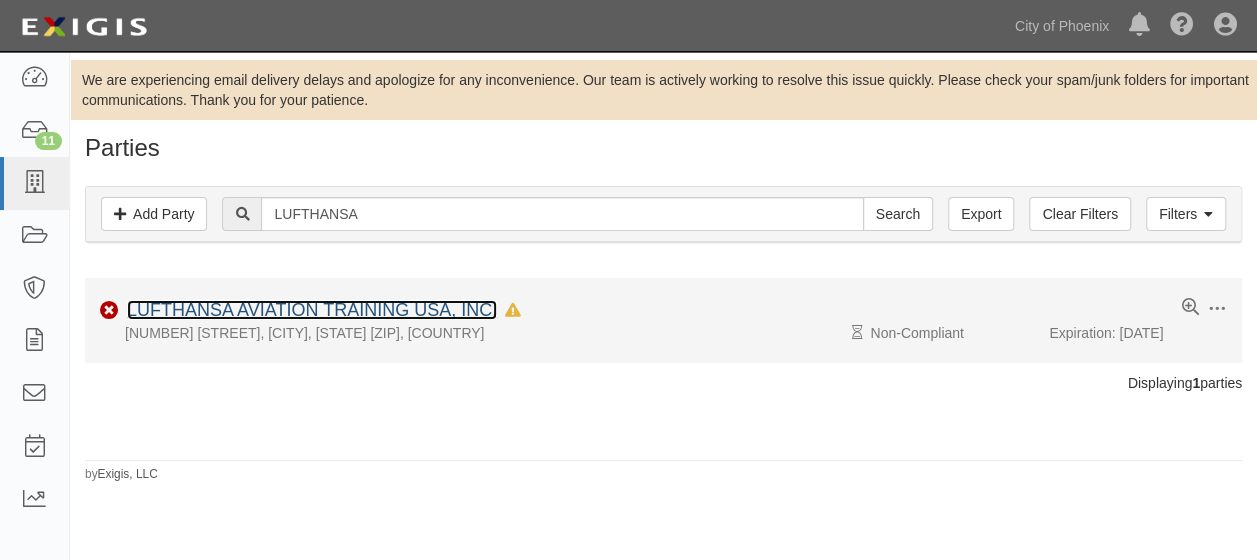 click on "LUFTHANSA AVIATION TRAINING USA, INC." at bounding box center [312, 310] 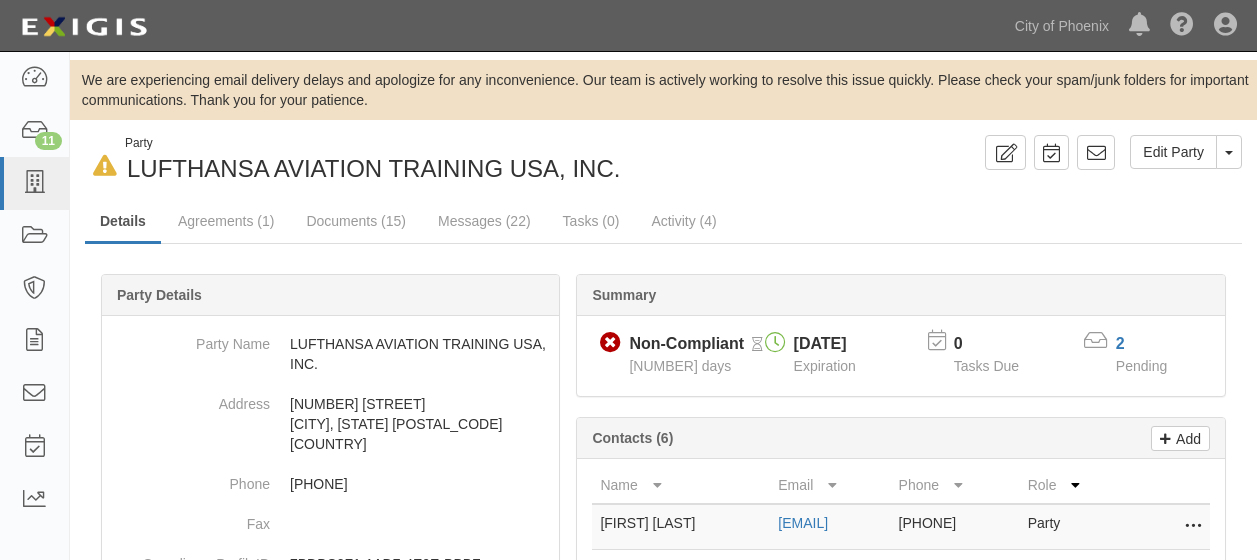 scroll, scrollTop: 0, scrollLeft: 0, axis: both 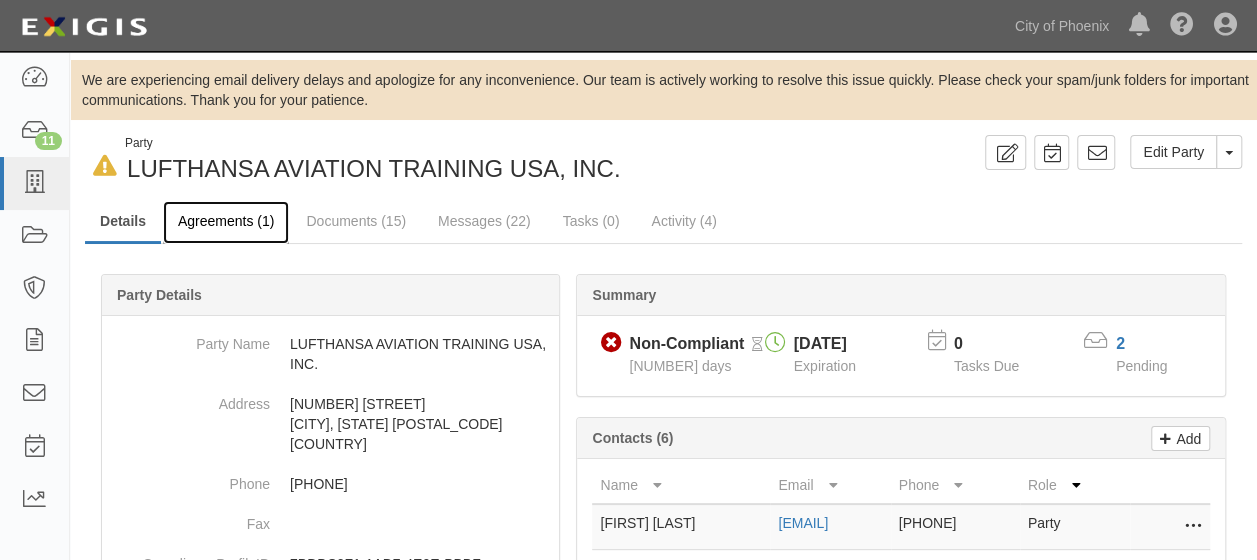 click on "Agreements (1)" at bounding box center (226, 222) 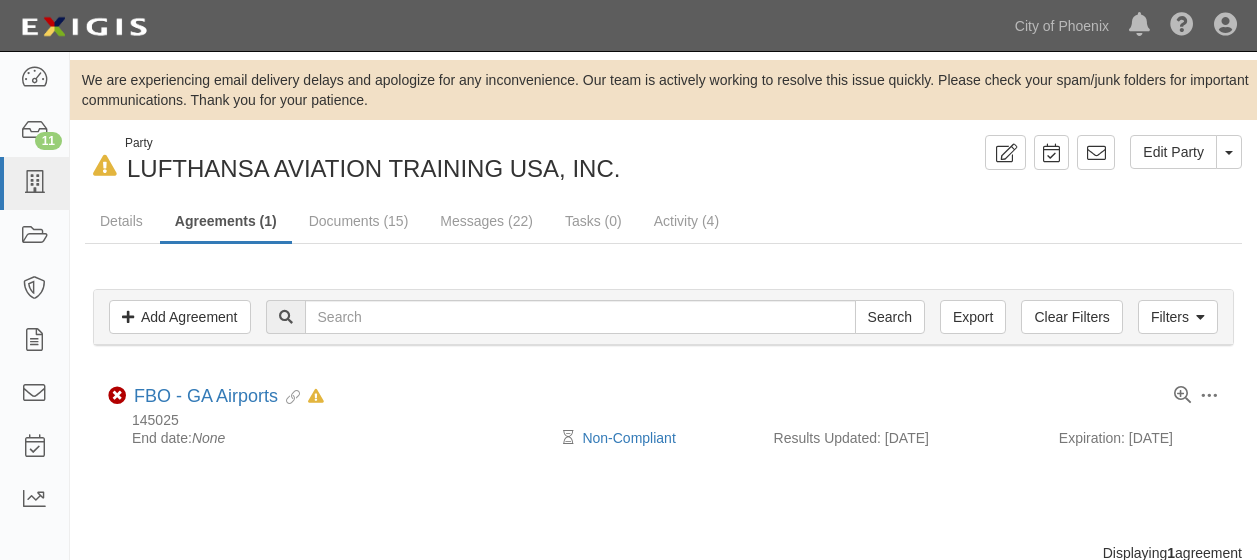 scroll, scrollTop: 0, scrollLeft: 0, axis: both 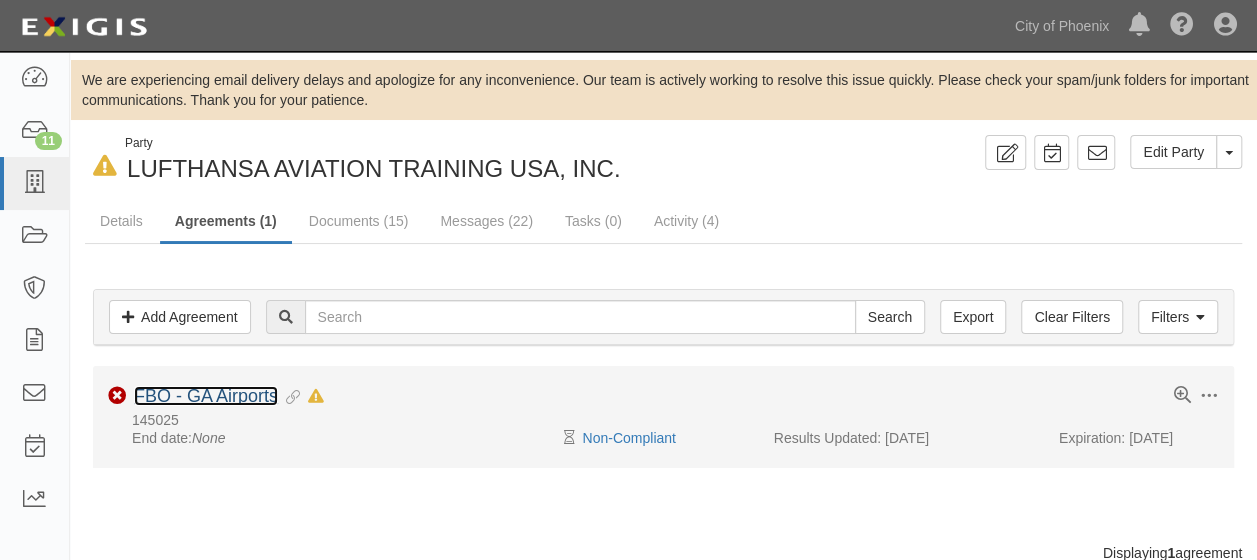 click on "FBO - GA Airports" at bounding box center [206, 396] 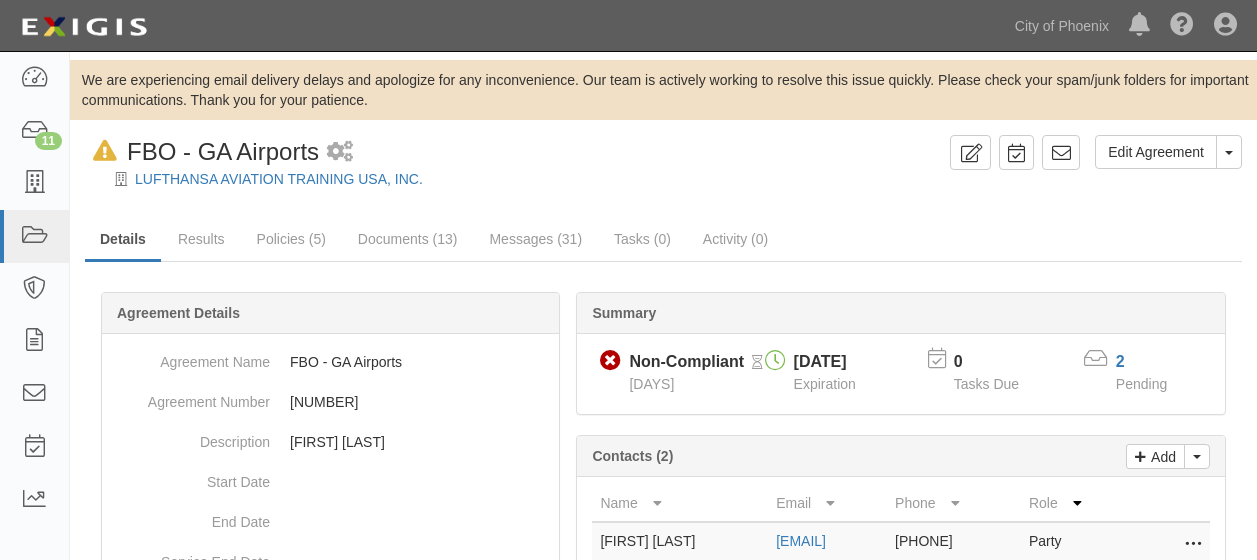 scroll, scrollTop: 0, scrollLeft: 0, axis: both 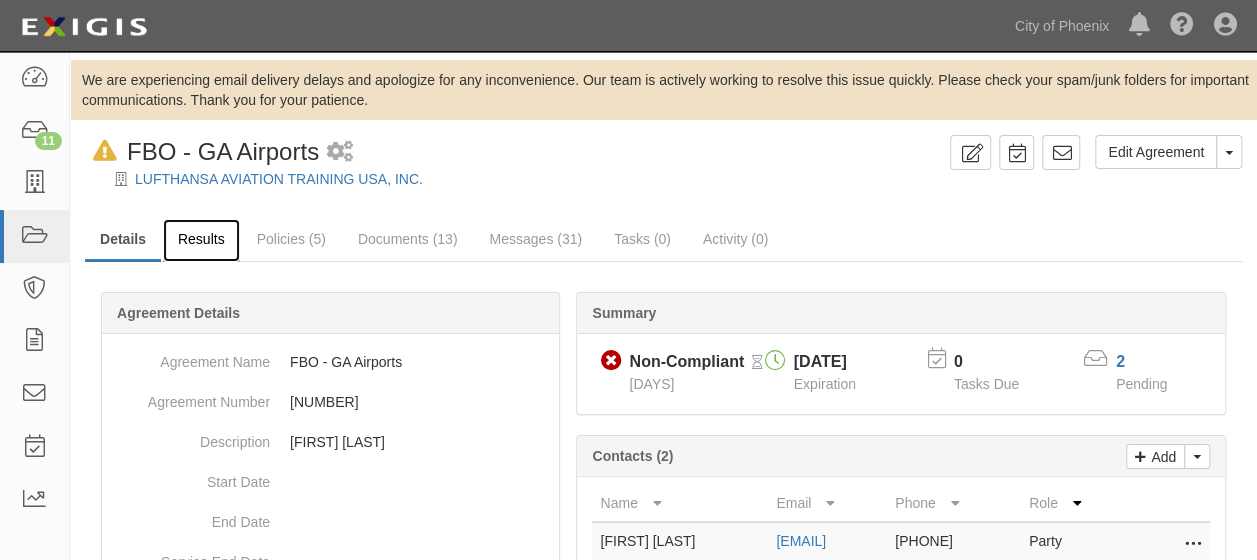 click on "Results" at bounding box center (201, 240) 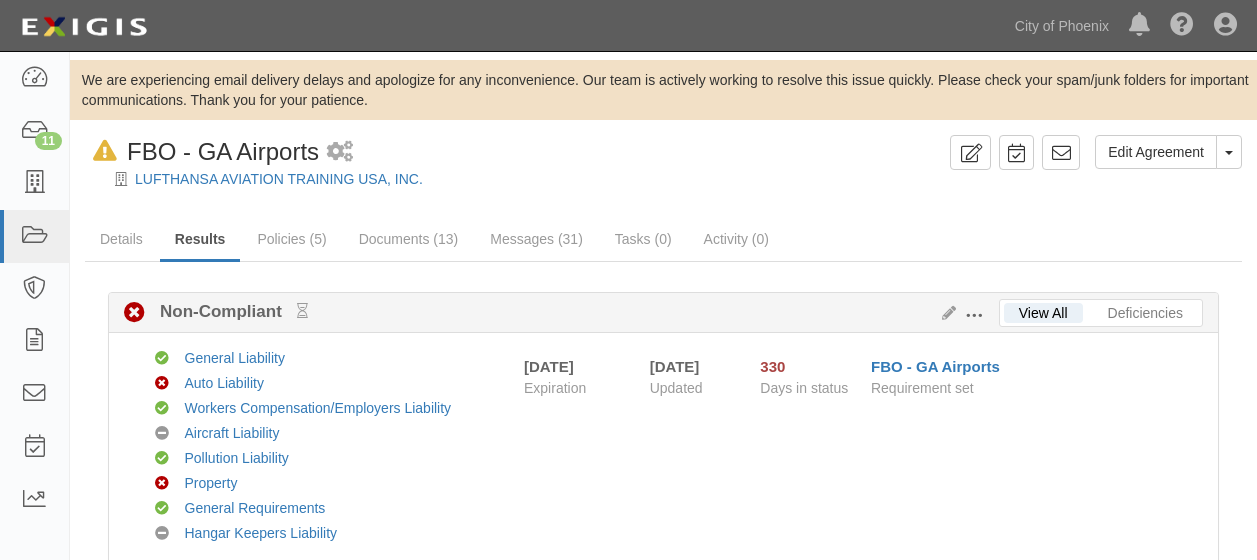 scroll, scrollTop: 0, scrollLeft: 0, axis: both 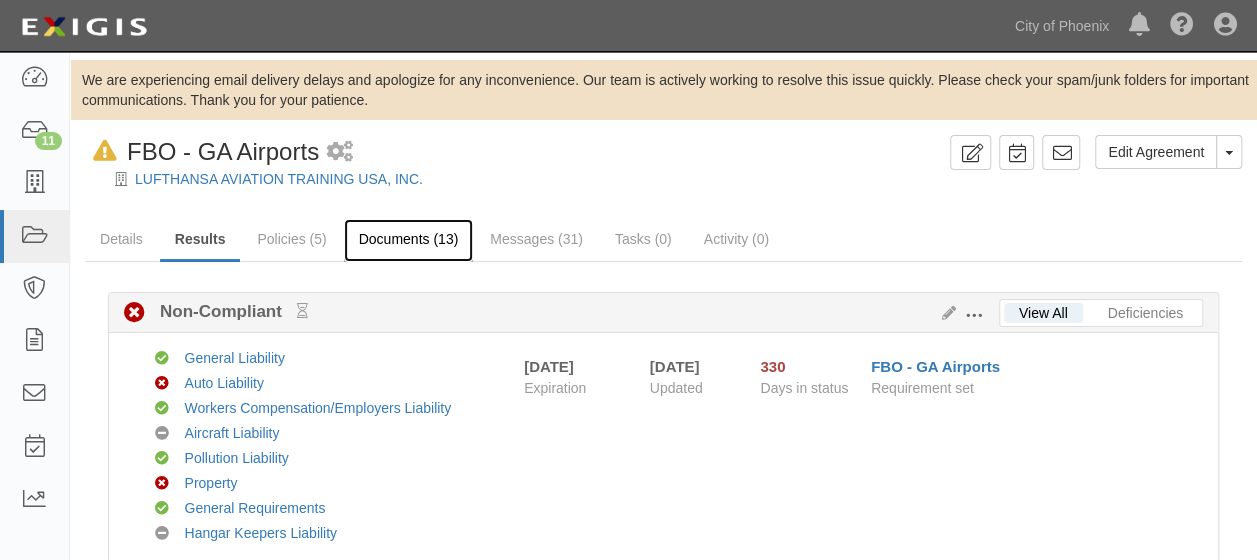 click on "Documents (13)" at bounding box center [409, 240] 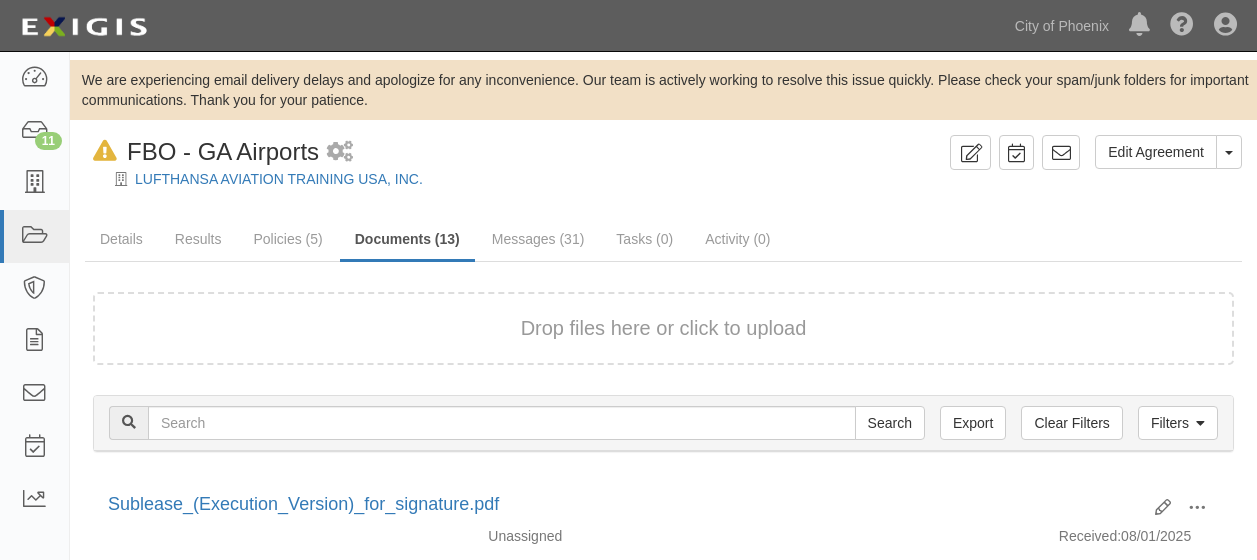 scroll, scrollTop: 0, scrollLeft: 0, axis: both 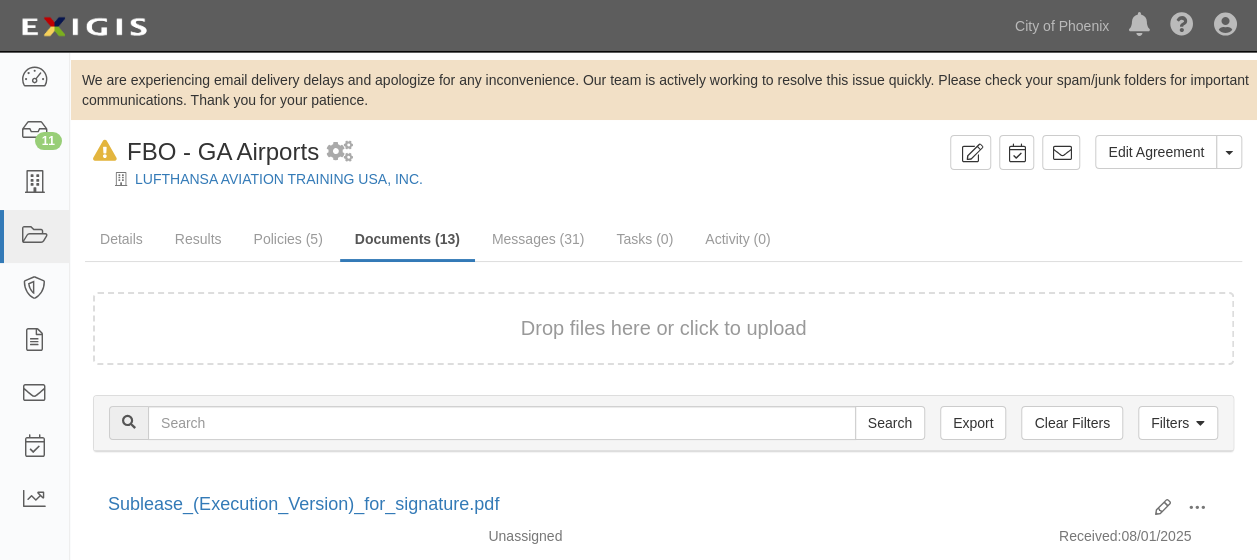 click on "Drop files here or click to upload" at bounding box center (664, 328) 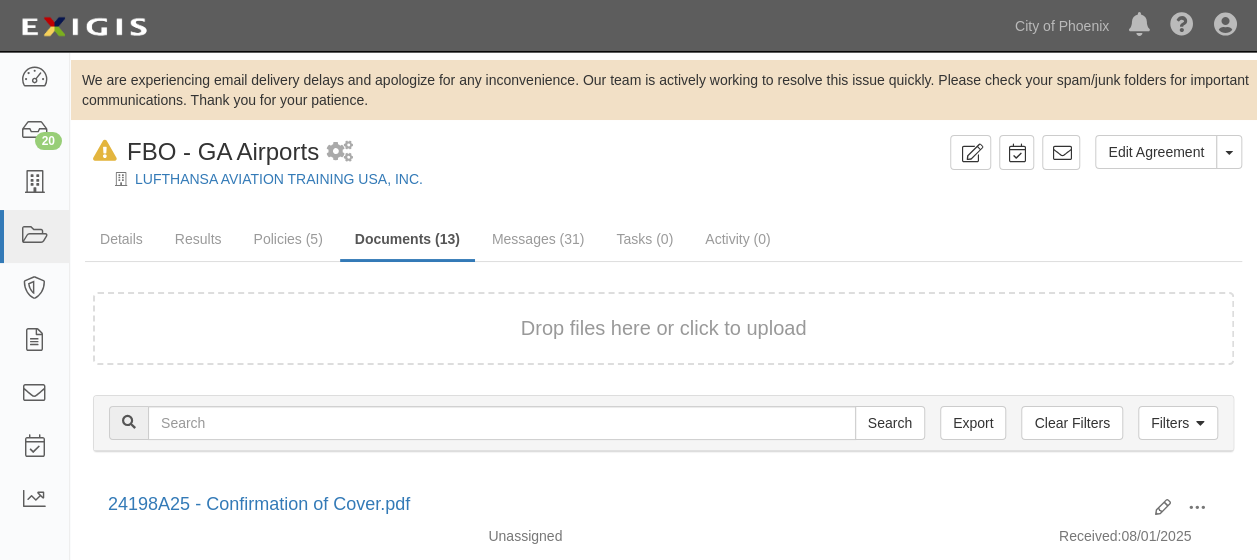 click on "Drop files here or click to upload" at bounding box center [664, 328] 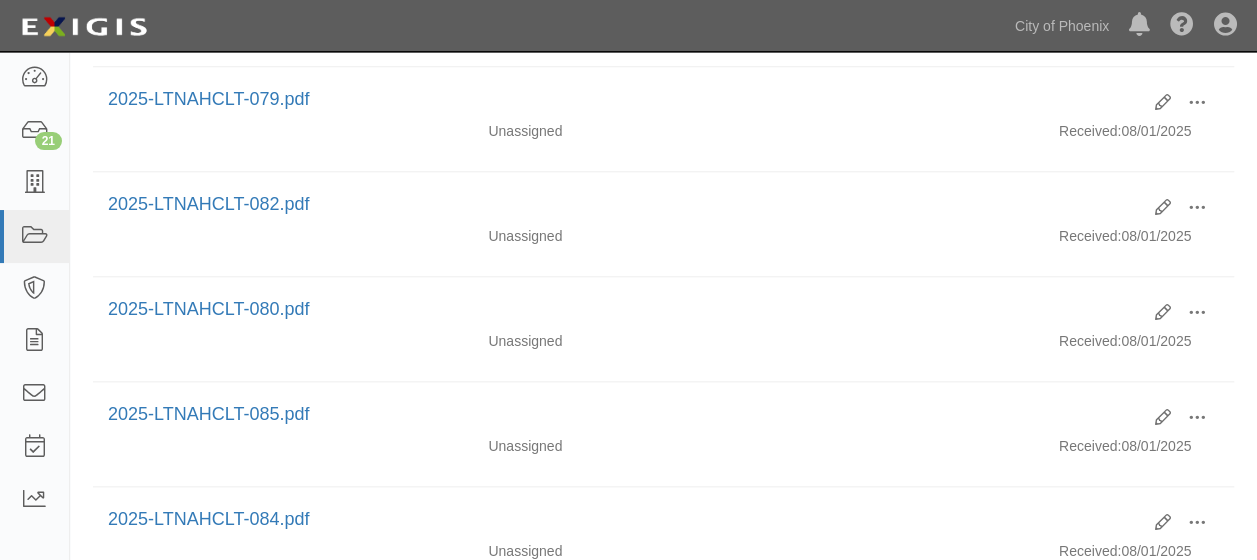 scroll, scrollTop: 945, scrollLeft: 0, axis: vertical 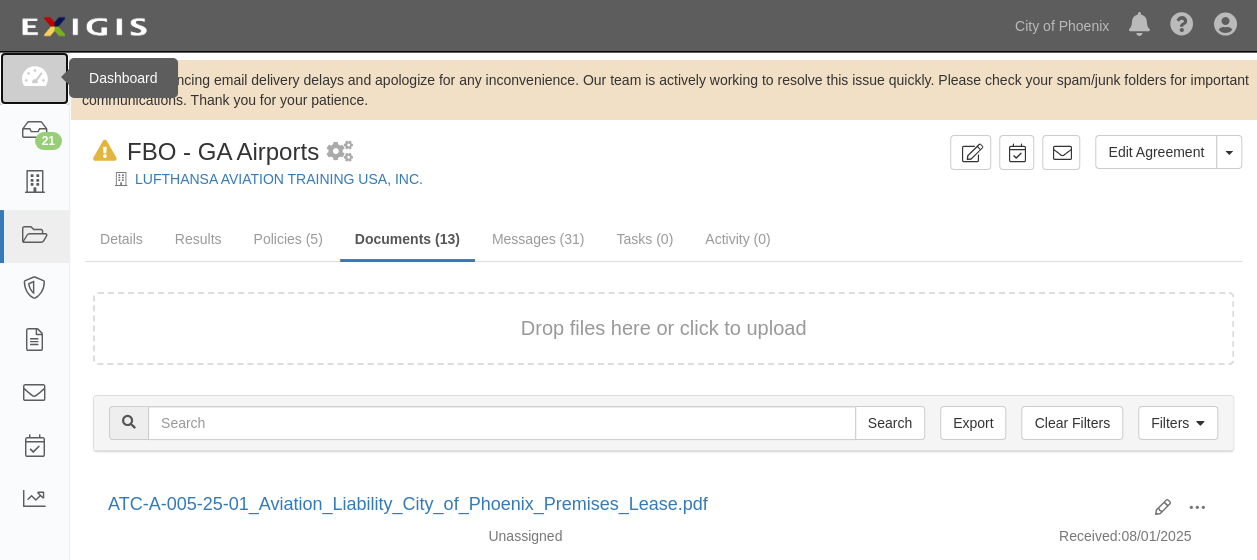 click at bounding box center [34, 78] 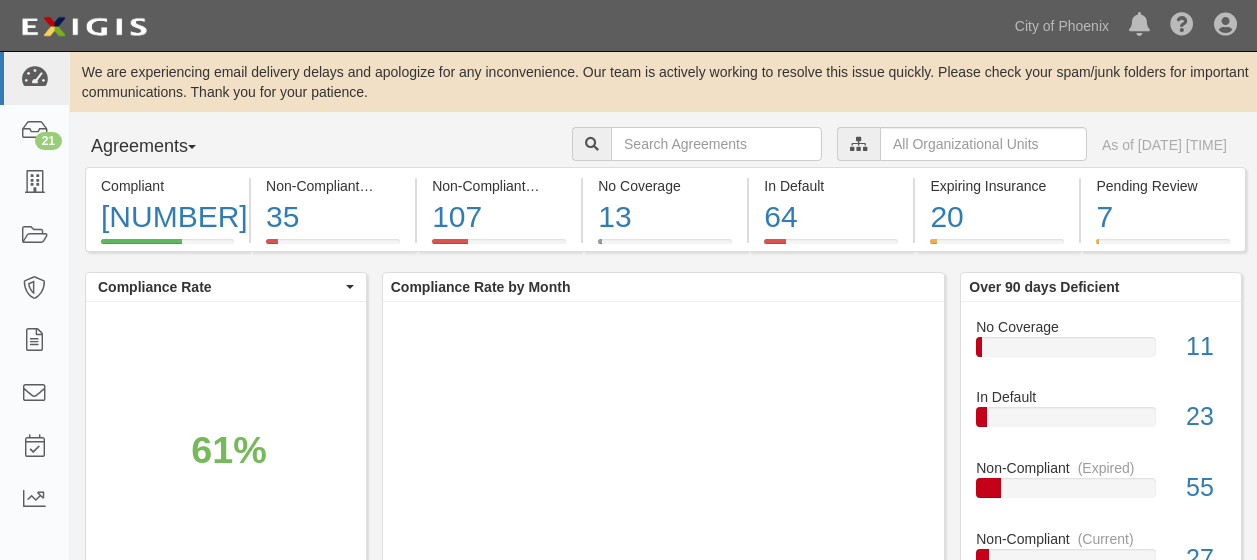 scroll, scrollTop: 0, scrollLeft: 0, axis: both 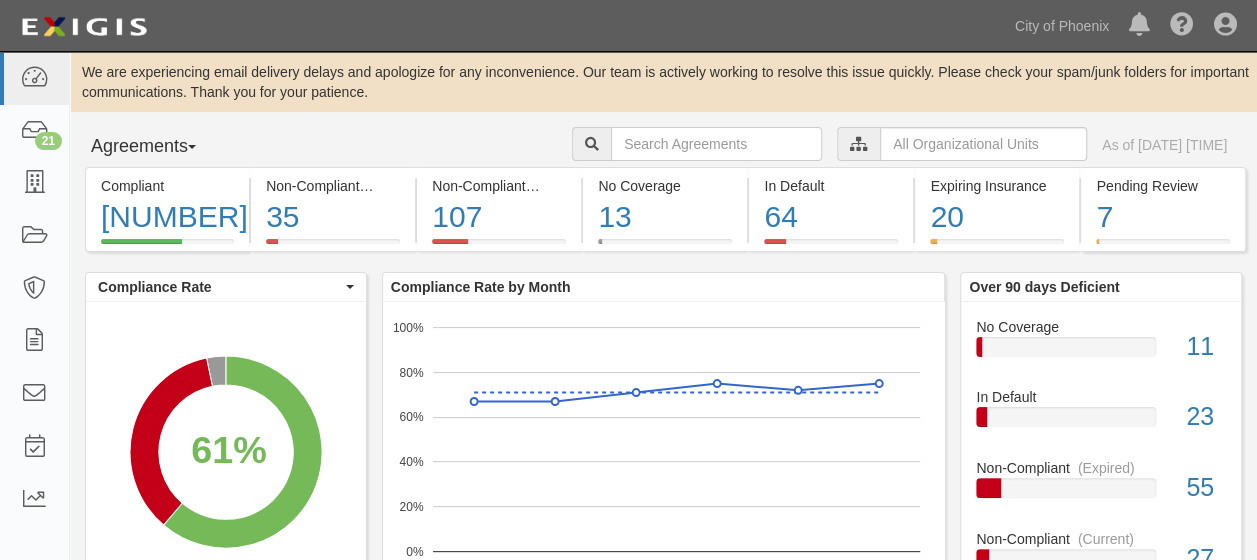 click on "We are experiencing email delivery delays and apologize for any inconvenience. Our team is actively working to resolve this issue quickly. Please check your spam/junk folders for important communications. Thank you for your patience." at bounding box center [663, 82] 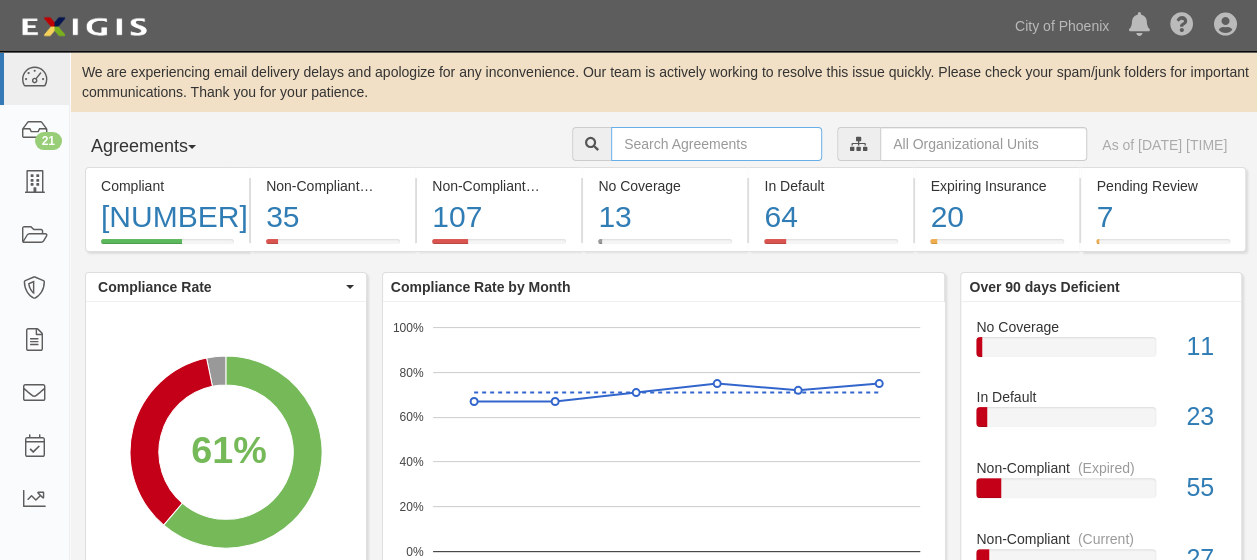 click at bounding box center [716, 144] 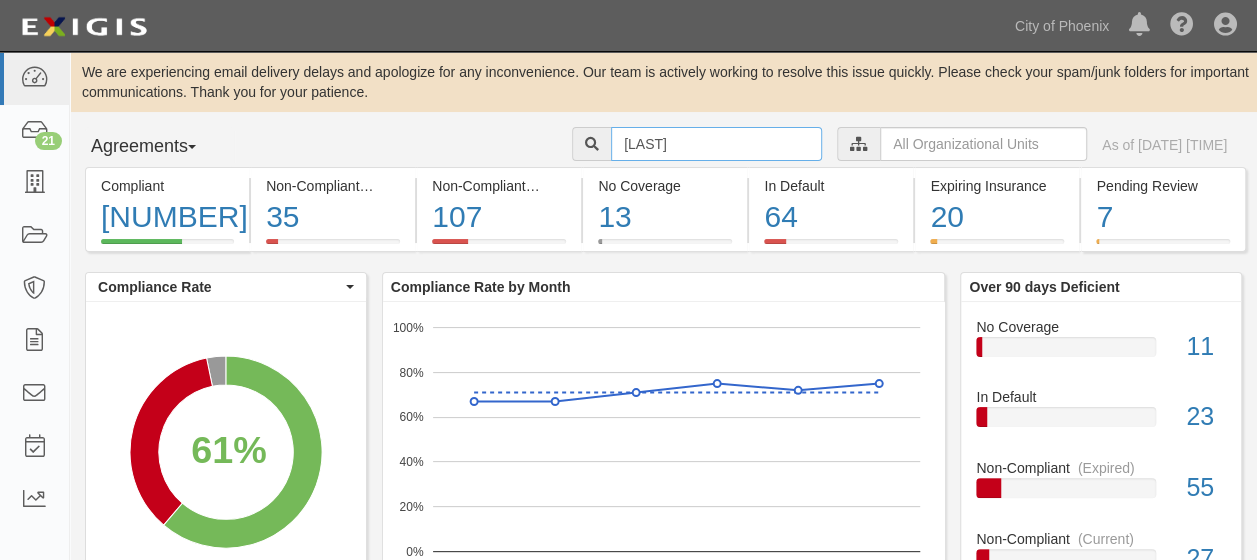 type on "warren" 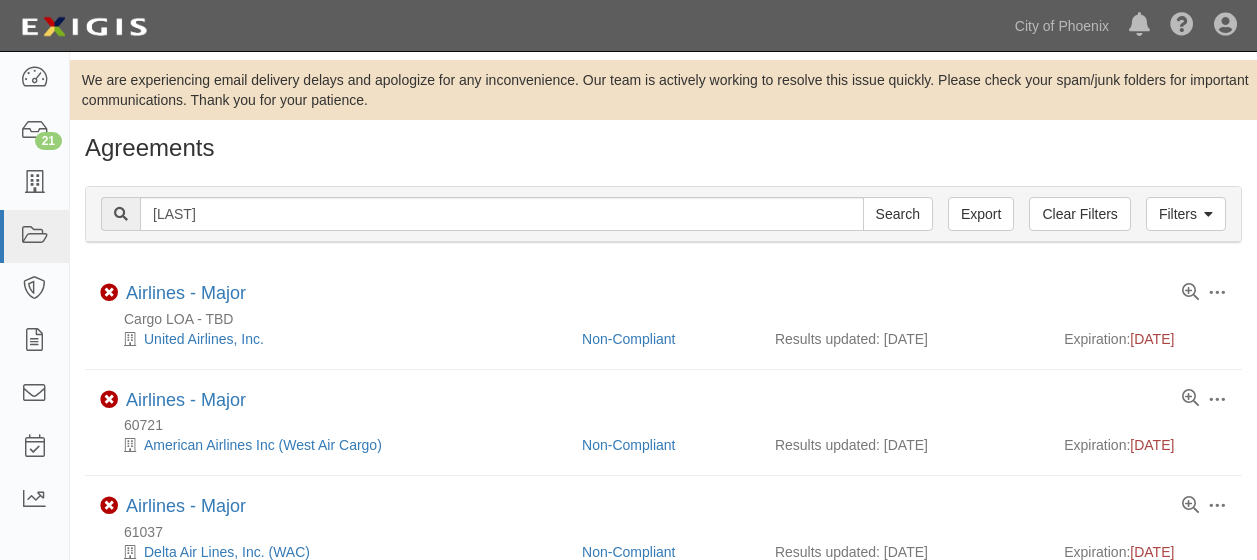 scroll, scrollTop: 0, scrollLeft: 0, axis: both 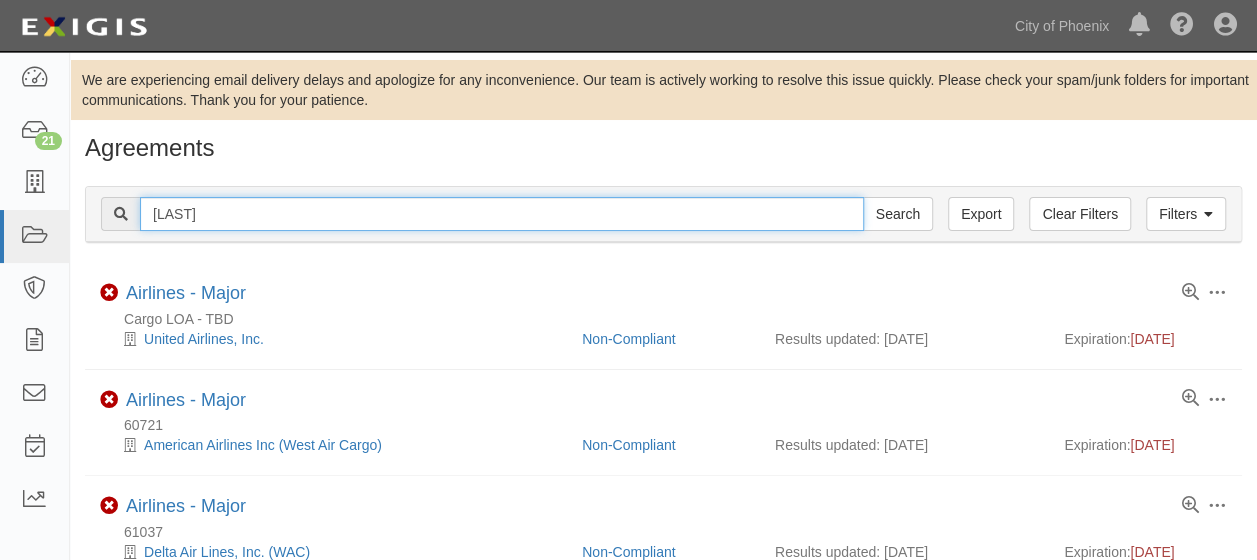 click on "warren" at bounding box center [502, 214] 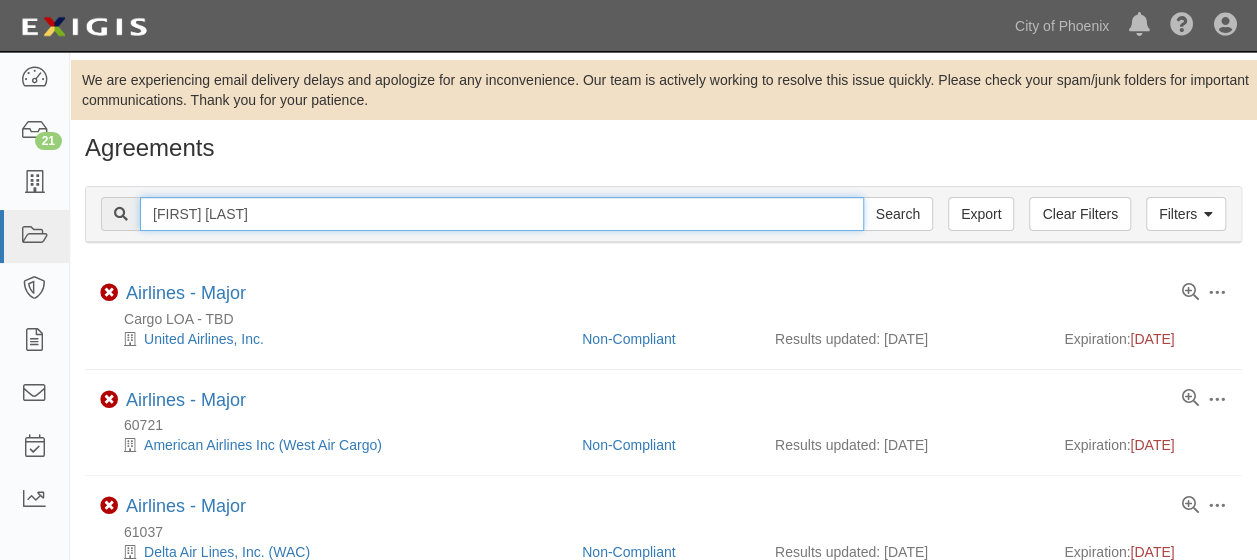 type on "alma warren" 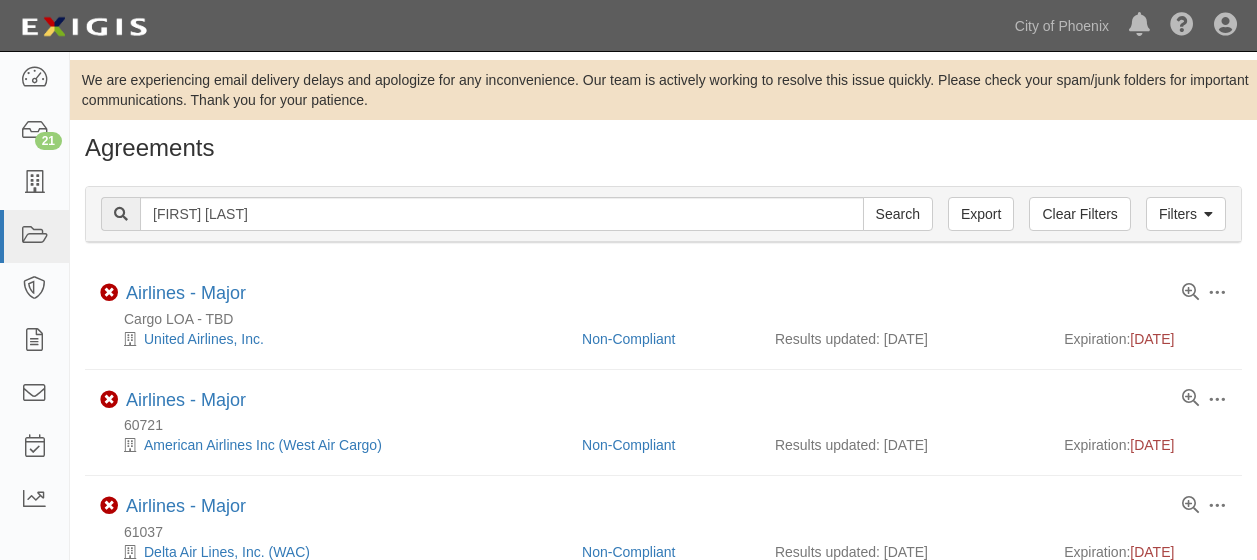 scroll, scrollTop: 0, scrollLeft: 0, axis: both 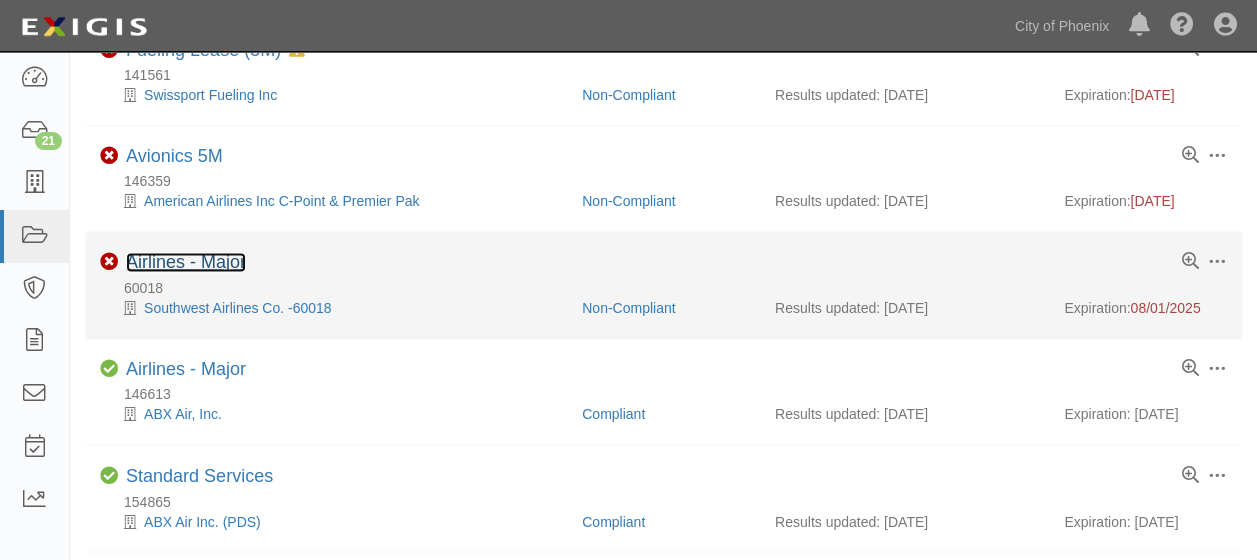click on "Airlines - Major" at bounding box center (186, 262) 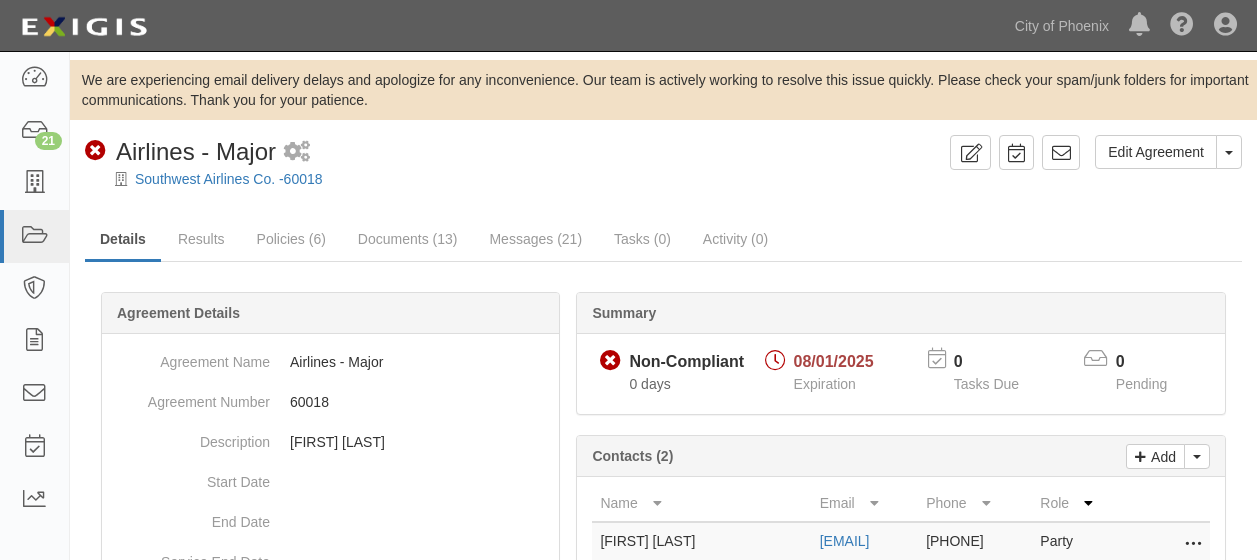 scroll, scrollTop: 0, scrollLeft: 0, axis: both 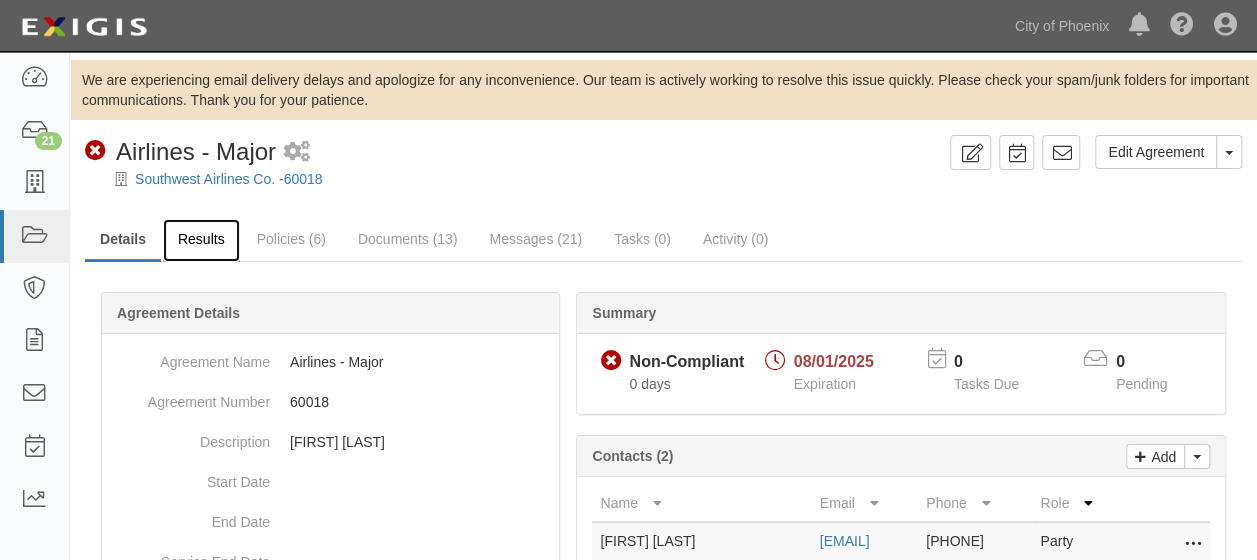 click on "Results" at bounding box center [201, 240] 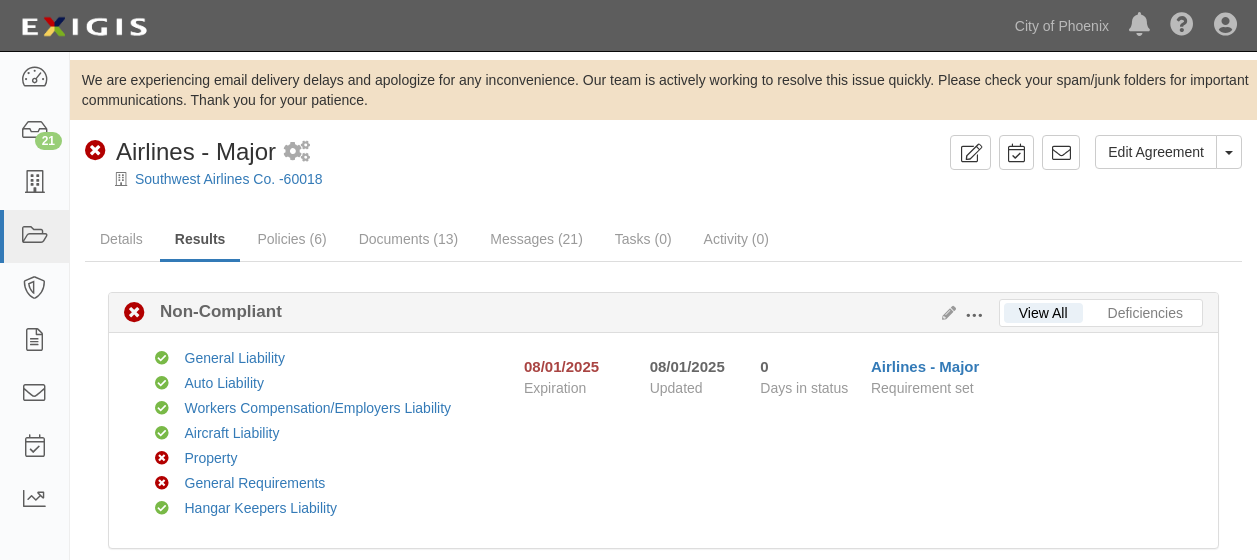 scroll, scrollTop: 0, scrollLeft: 0, axis: both 